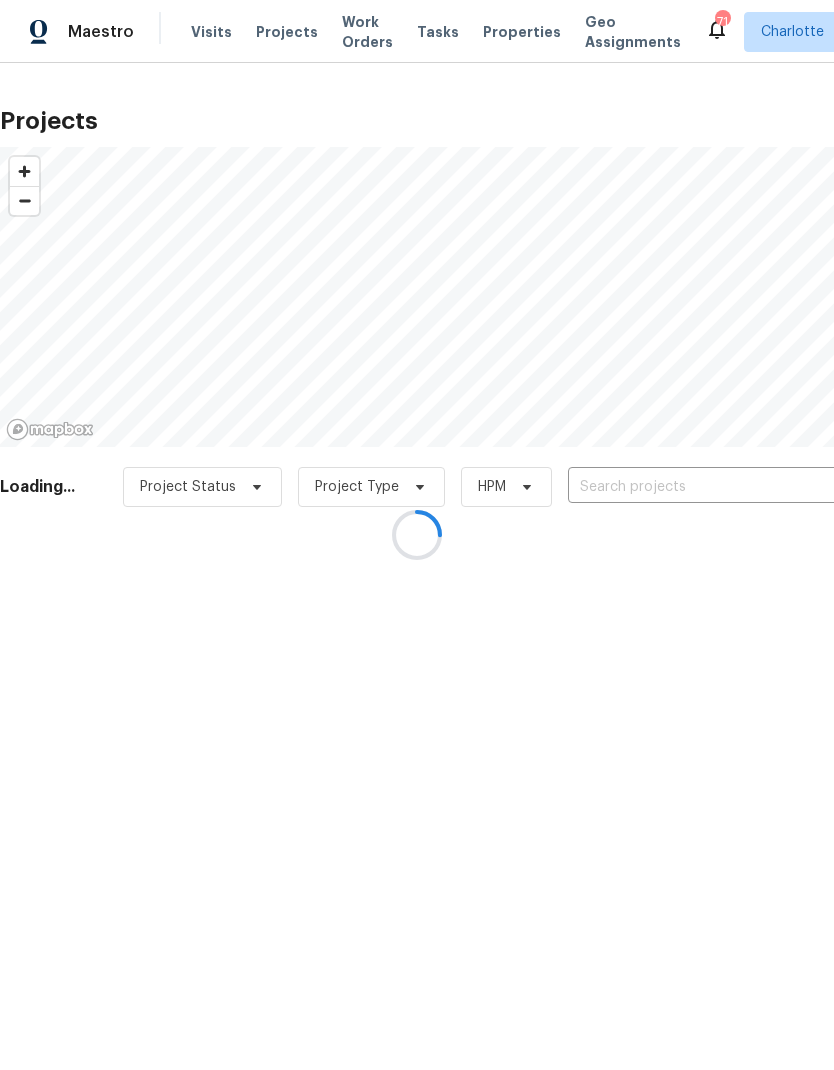 scroll, scrollTop: 0, scrollLeft: 0, axis: both 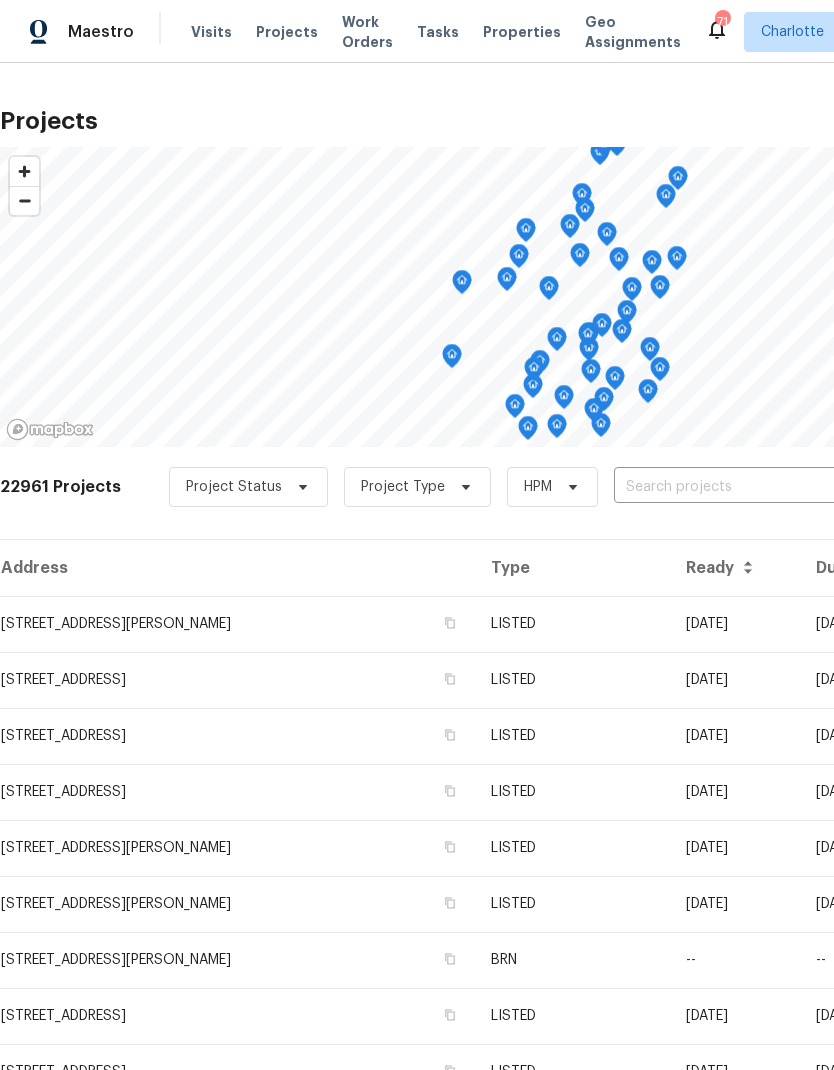 click at bounding box center [728, 487] 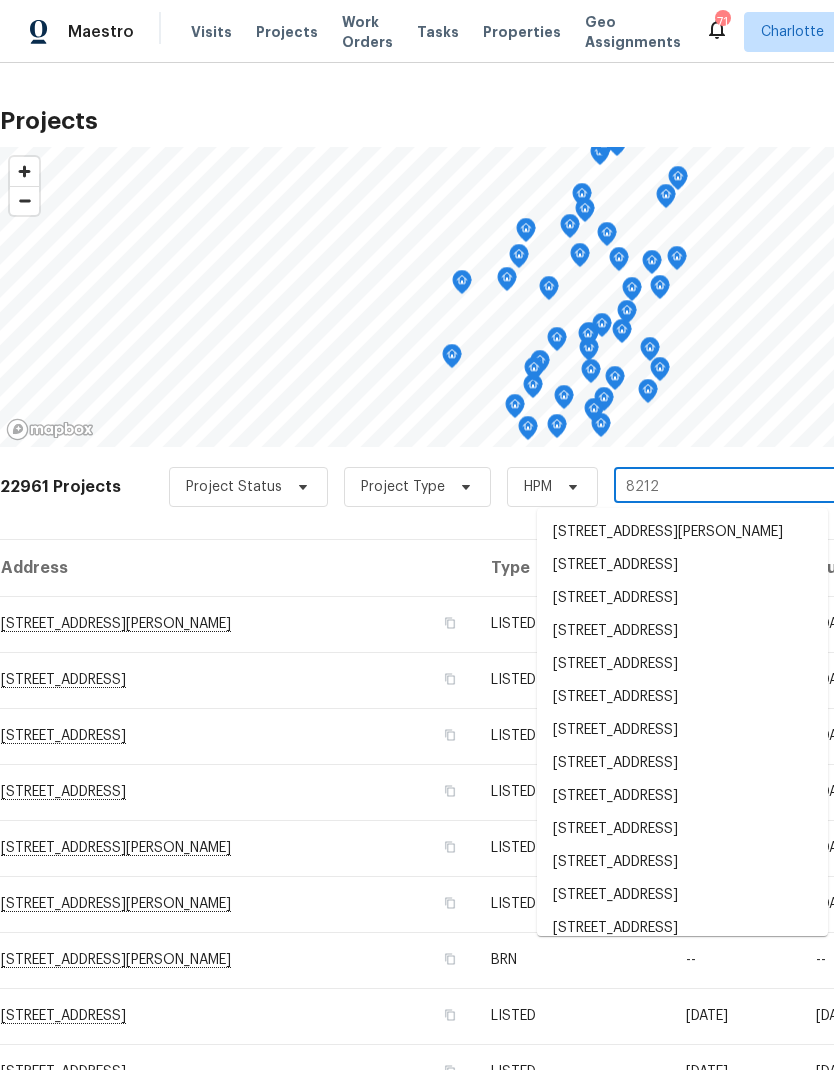 type on "8212 m" 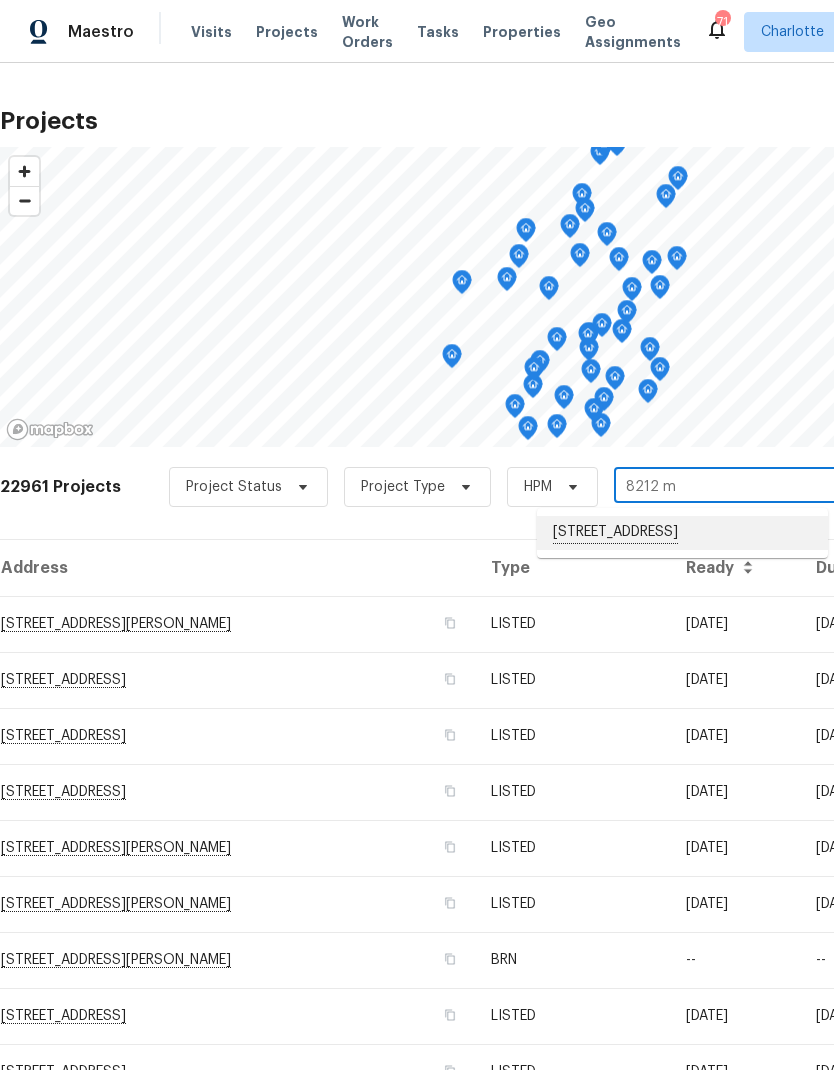 click on "[STREET_ADDRESS]" at bounding box center [682, 533] 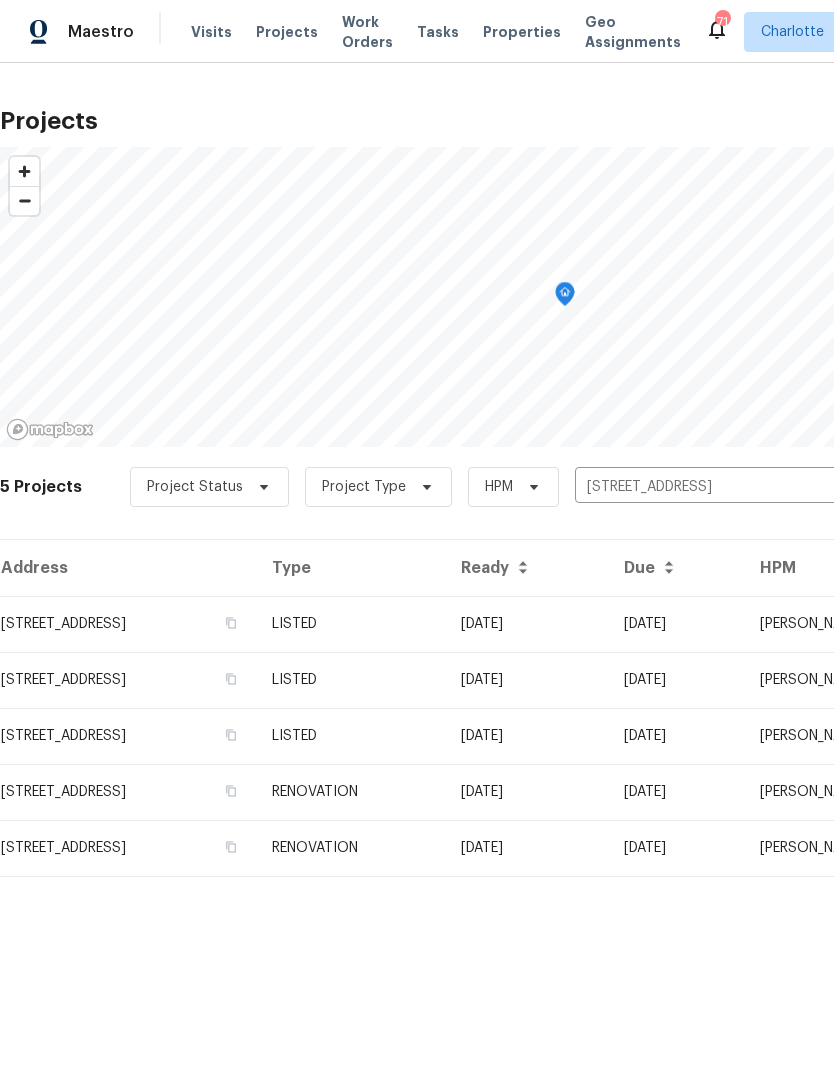 click on "[DATE]" at bounding box center [526, 624] 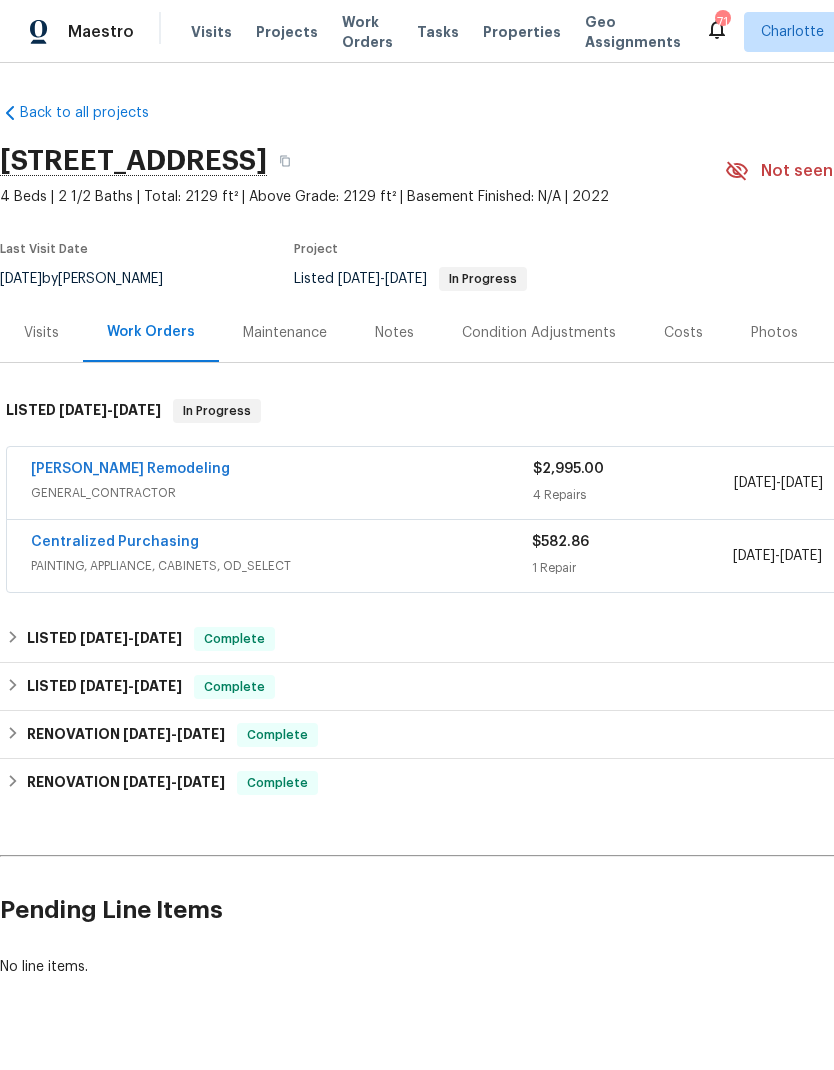 scroll, scrollTop: 0, scrollLeft: 0, axis: both 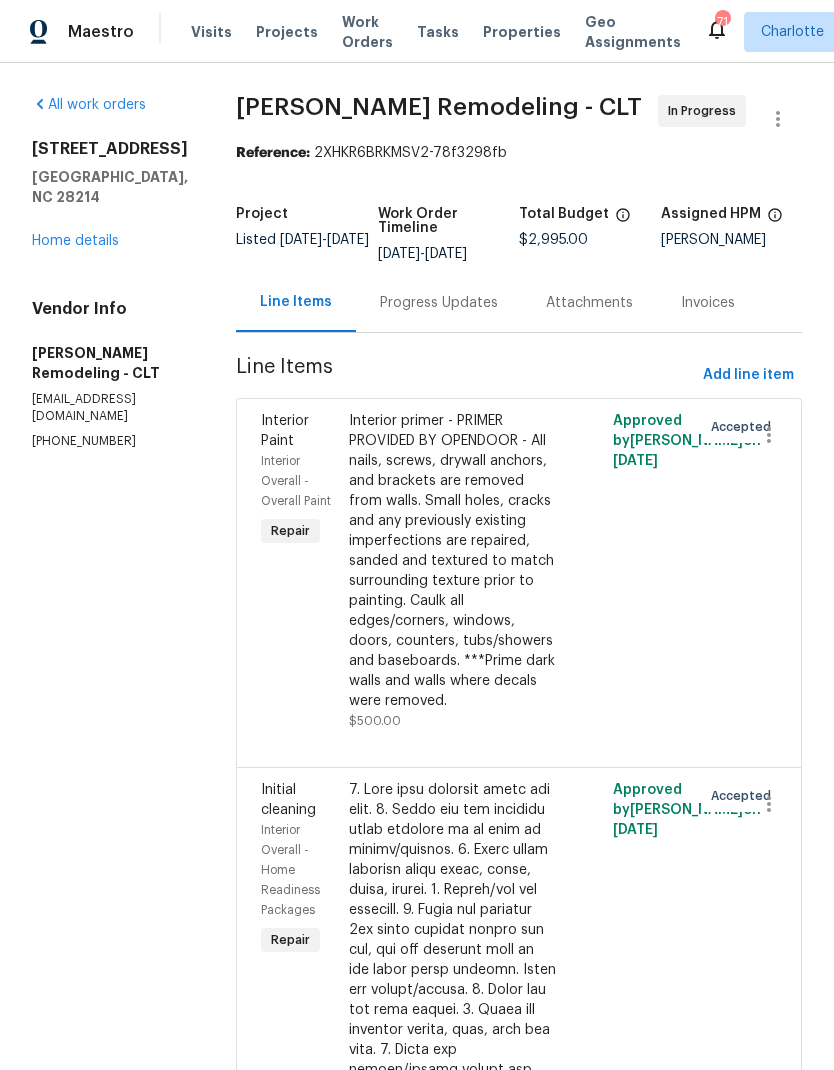 click on "Progress Updates" at bounding box center (439, 303) 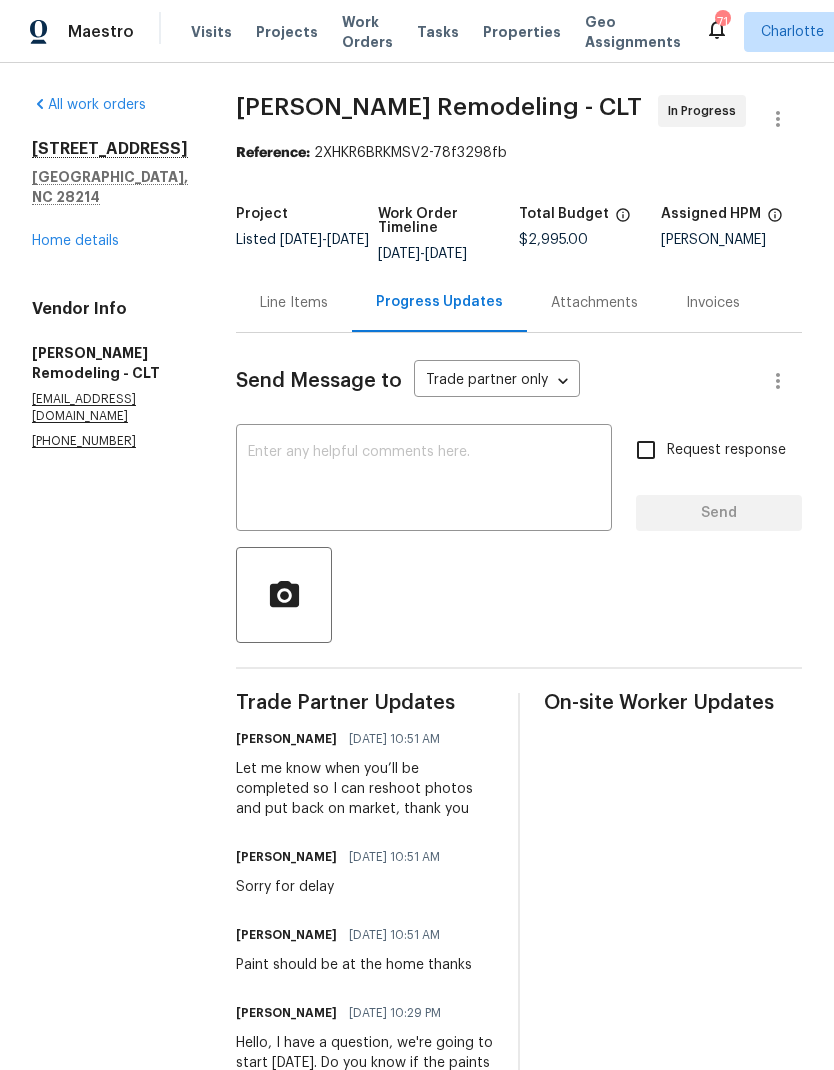 click on "Home details" at bounding box center (75, 241) 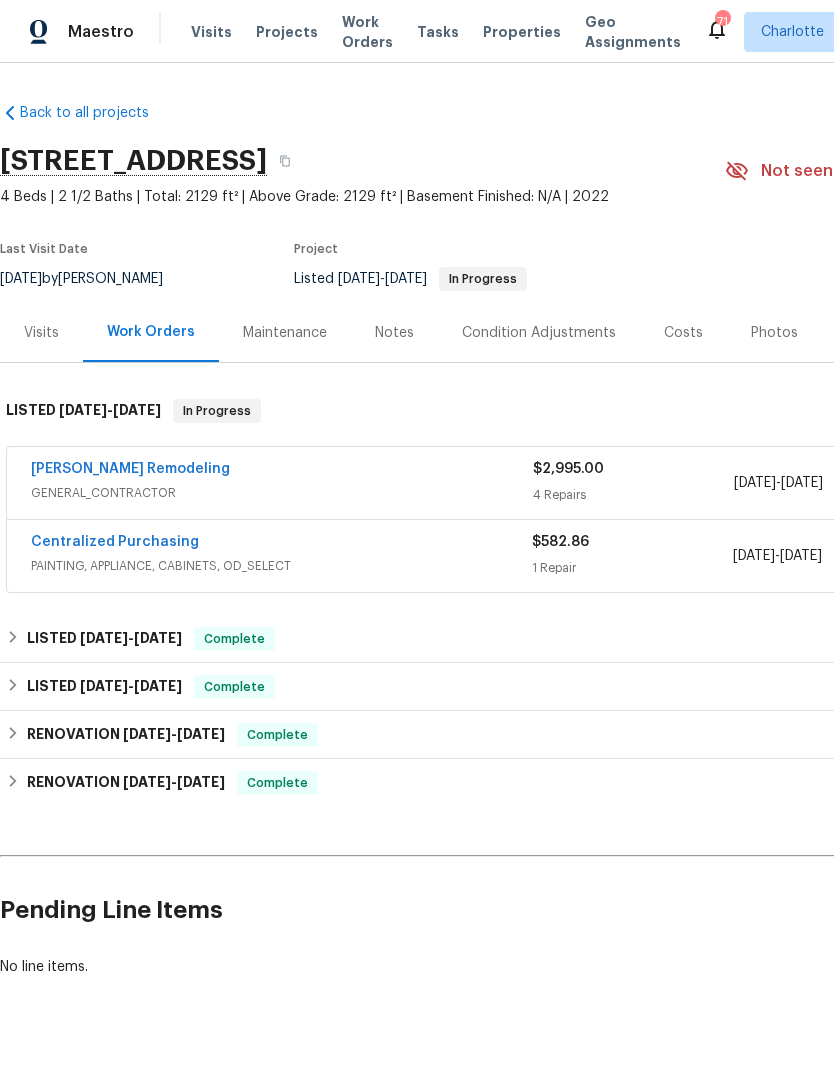 click on "Work Orders" at bounding box center (367, 32) 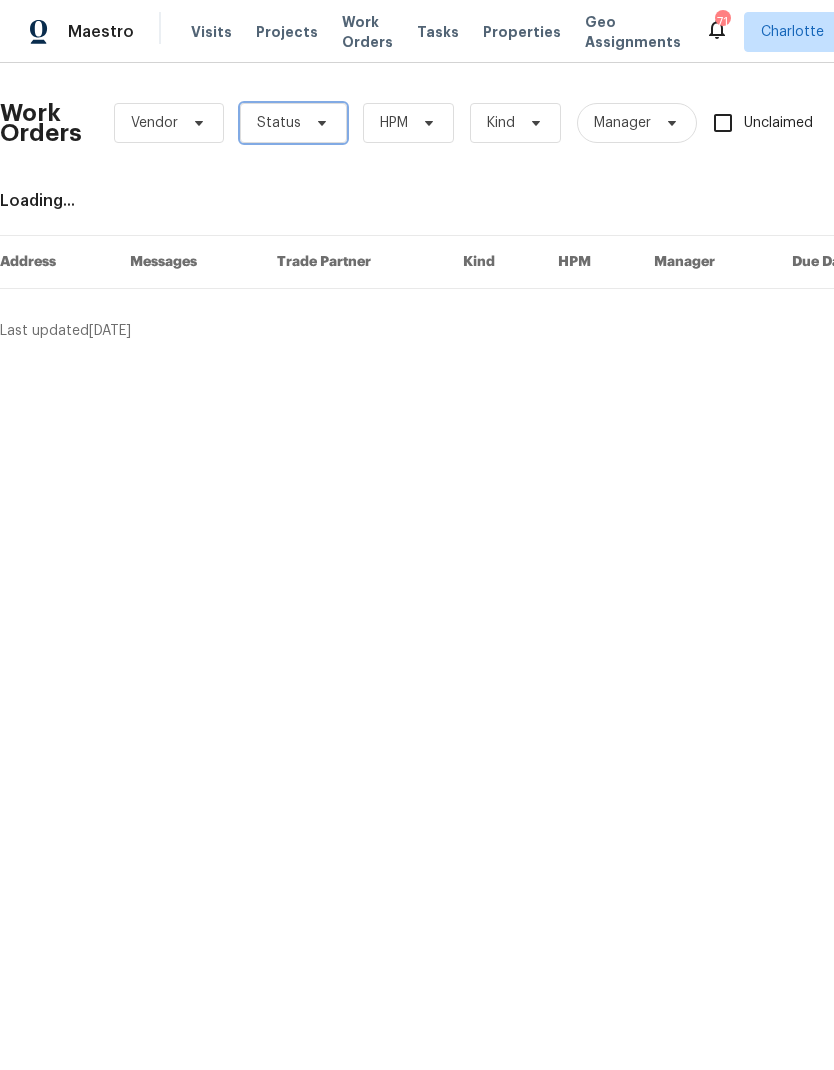 click on "Status" at bounding box center (293, 123) 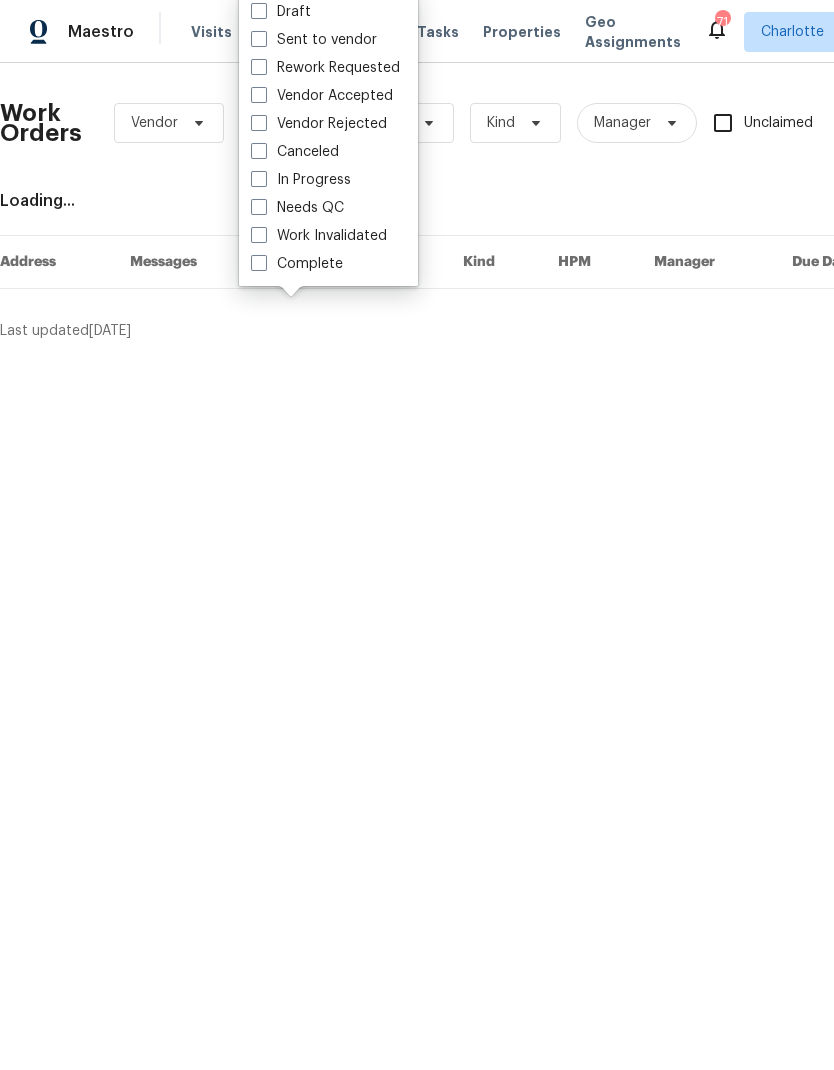 click on "Work Orders Vendor Status HPM Kind Manager Unclaimed ​ View Reno Index Loading... Address Messages Trade Partner Kind HPM Manager Due Date Budget Status Last updated  [DATE] 1  of  1" at bounding box center [417, 210] 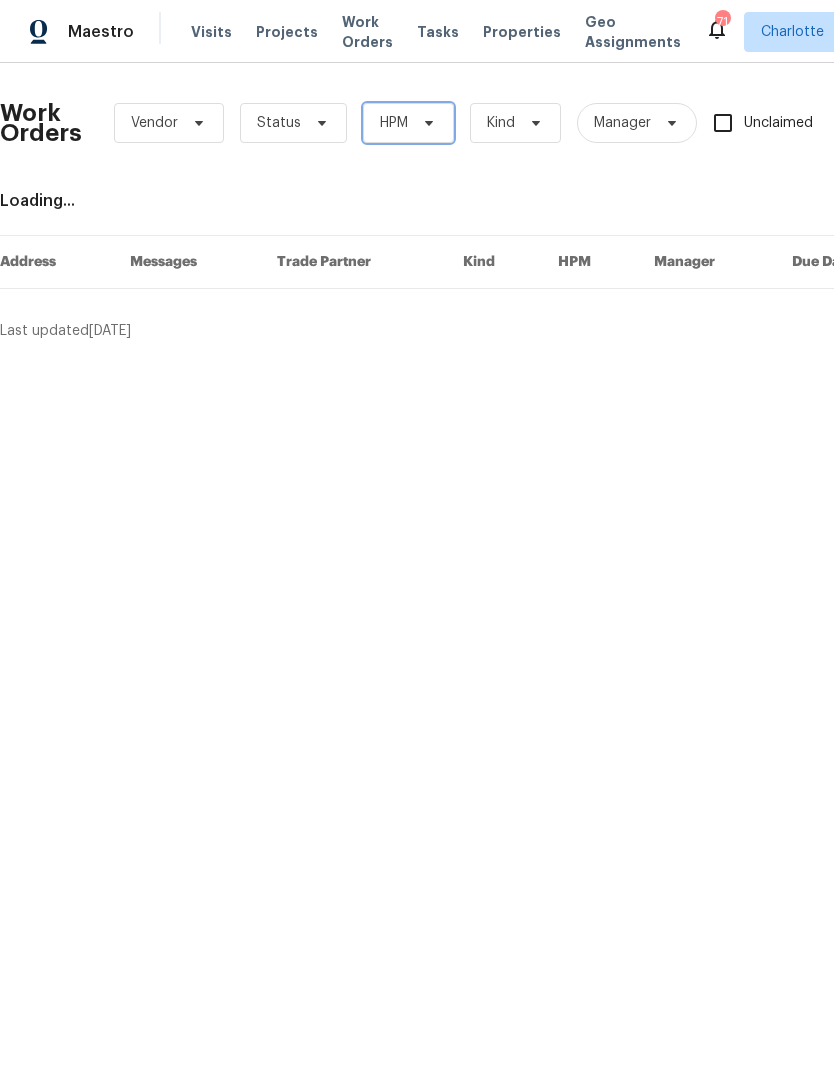 click on "HPM" at bounding box center [408, 123] 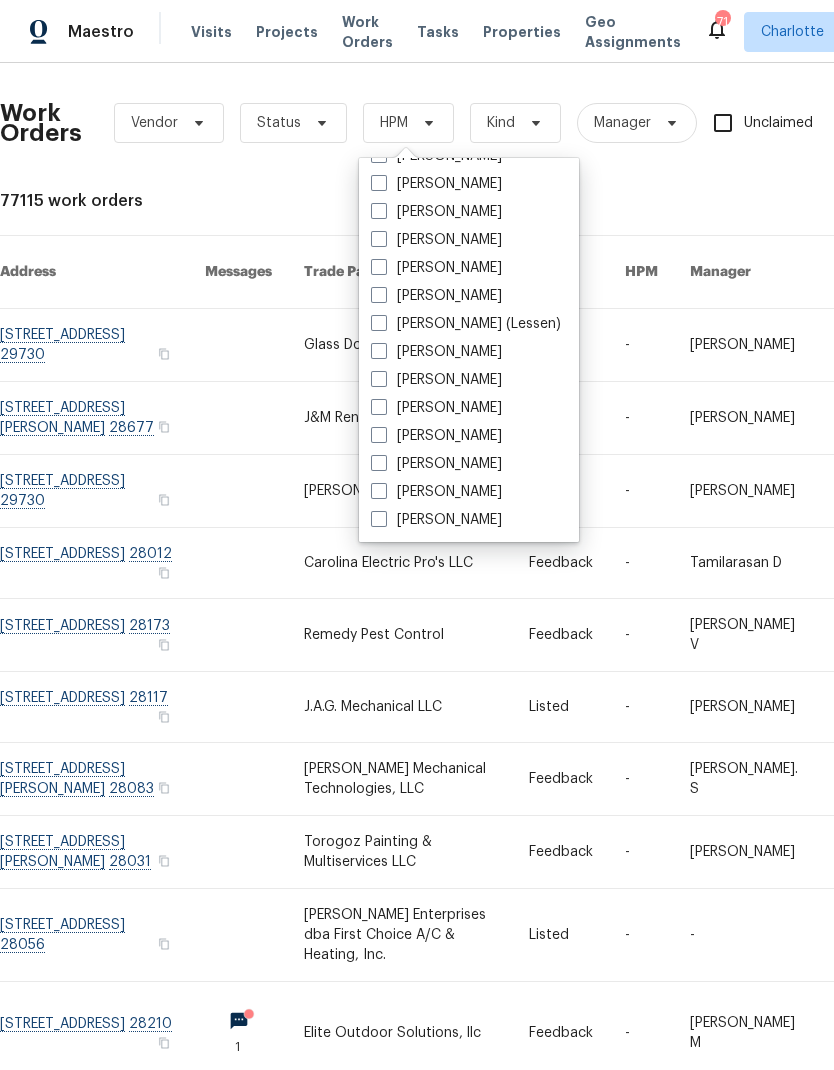 scroll, scrollTop: 248, scrollLeft: 0, axis: vertical 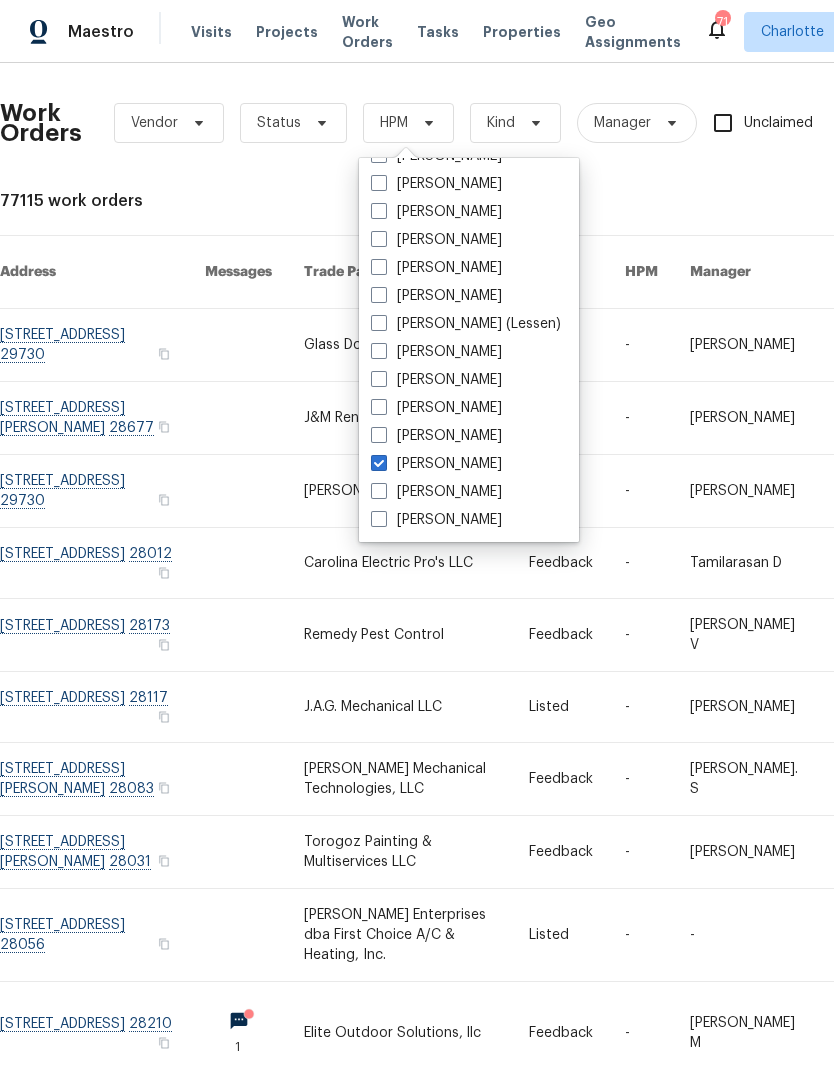 checkbox on "true" 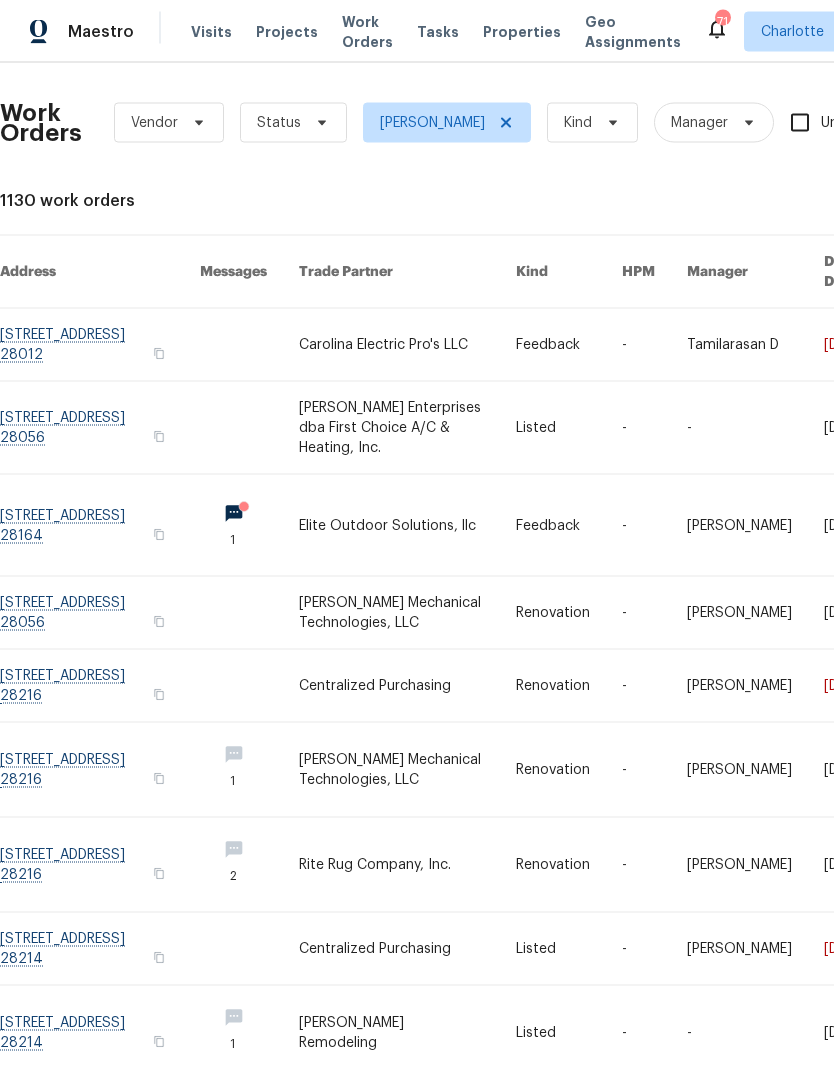 scroll, scrollTop: 33, scrollLeft: 0, axis: vertical 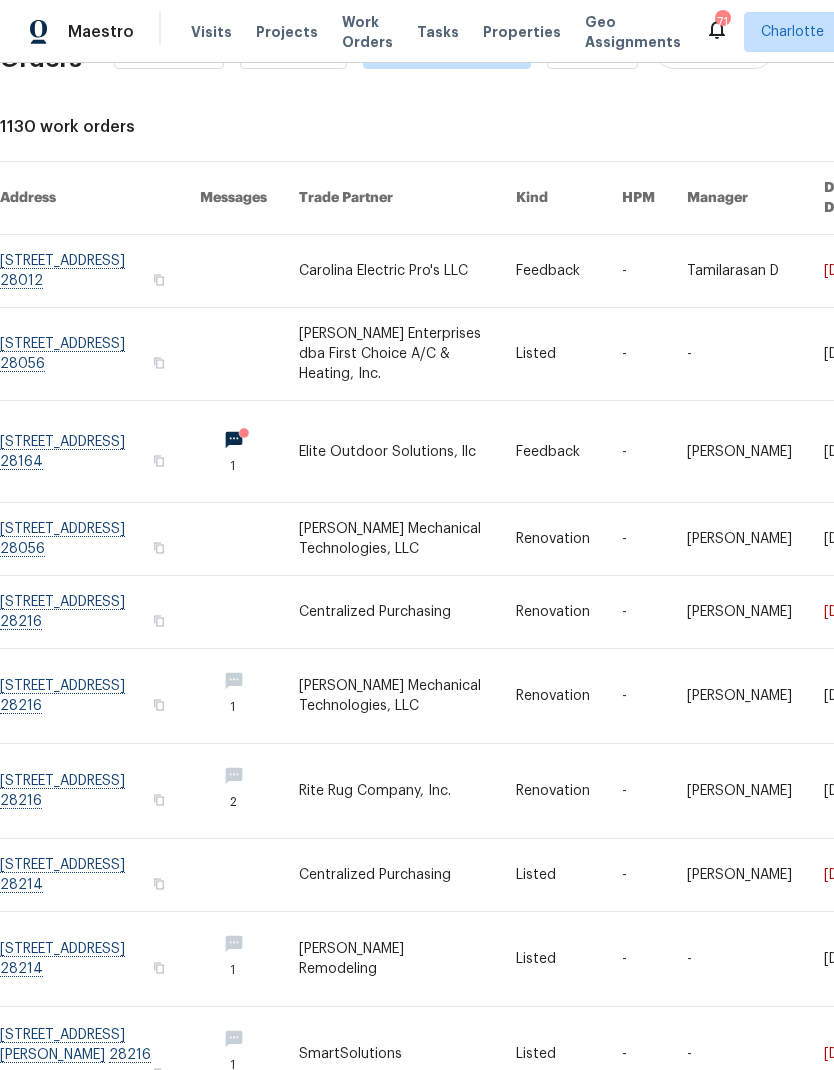 click at bounding box center (100, 696) 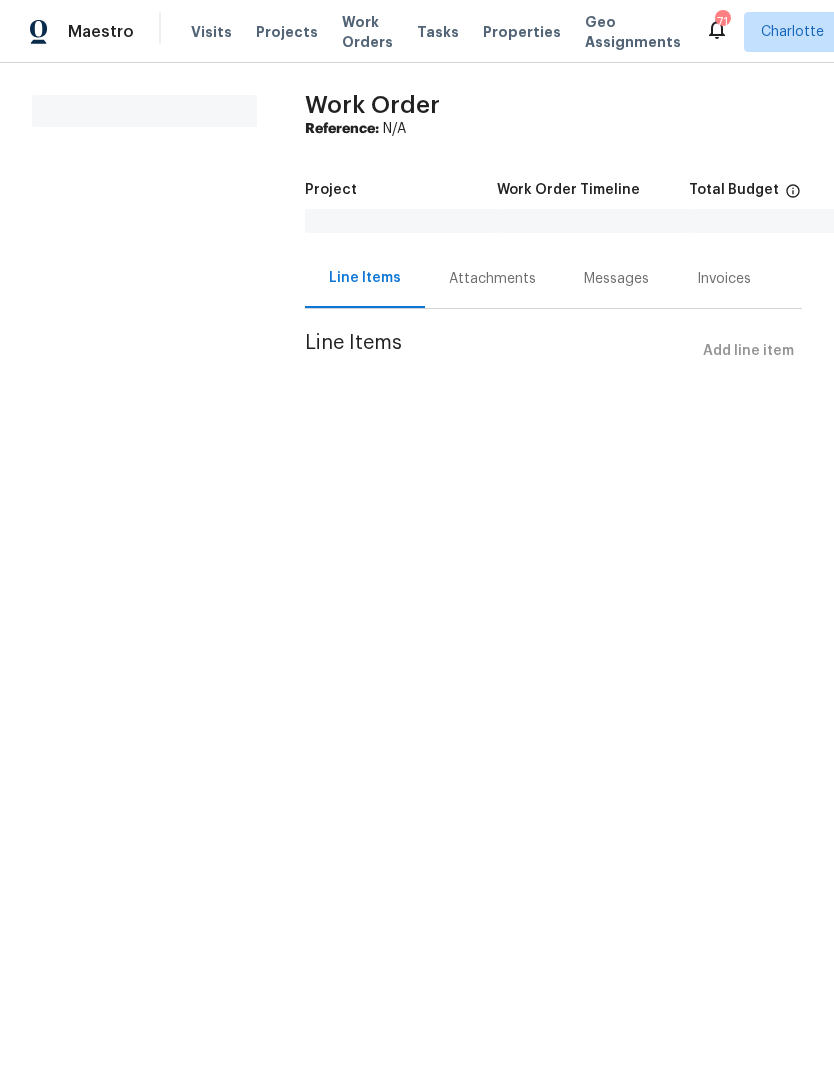 scroll, scrollTop: 0, scrollLeft: 0, axis: both 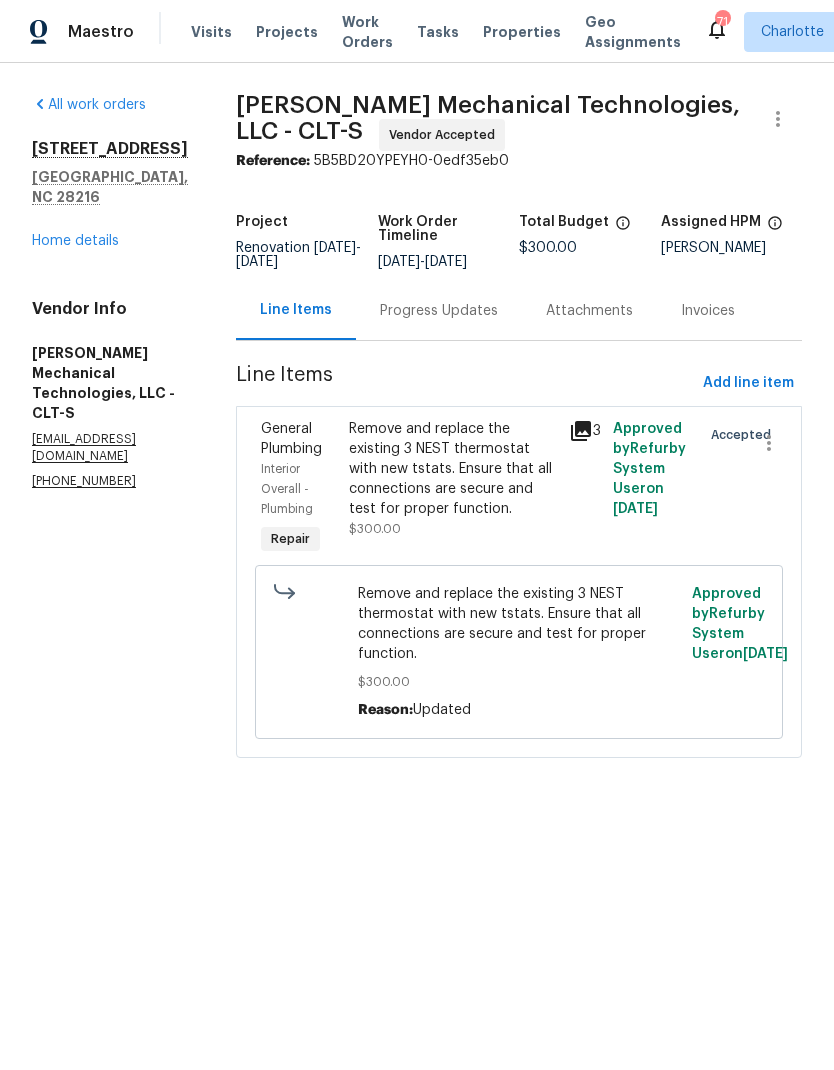 click on "Progress Updates" at bounding box center (439, 310) 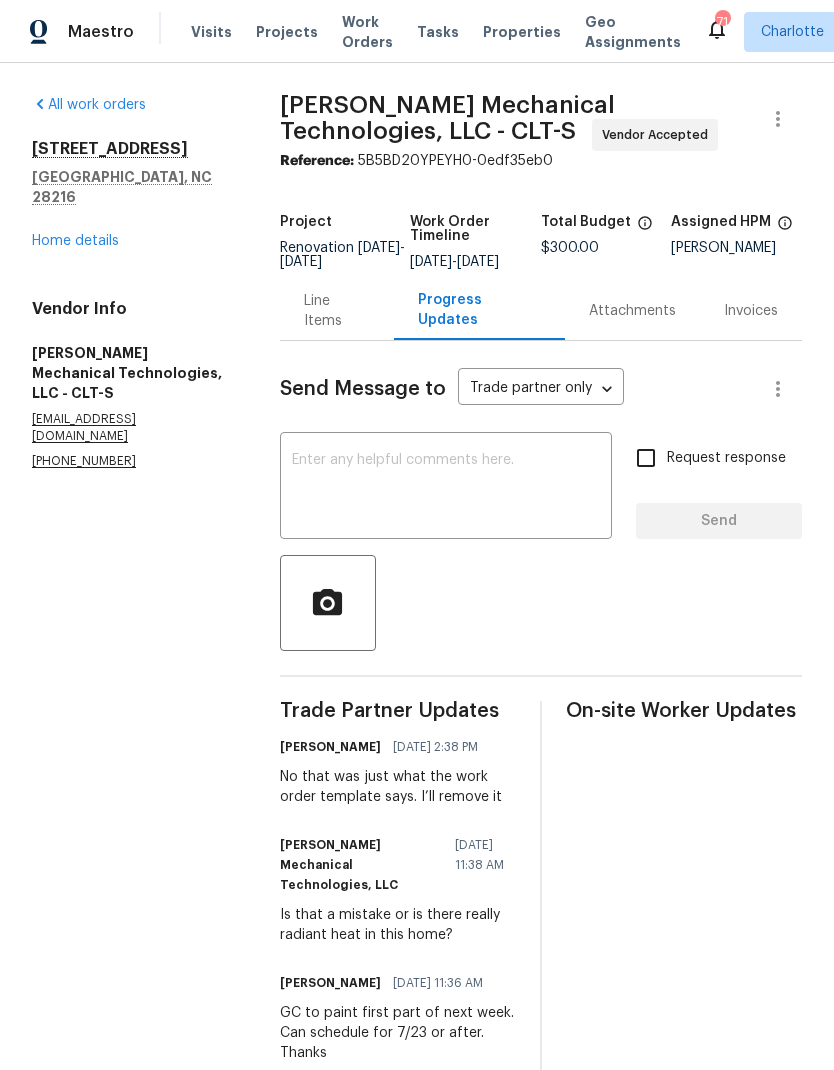 click at bounding box center [446, 488] 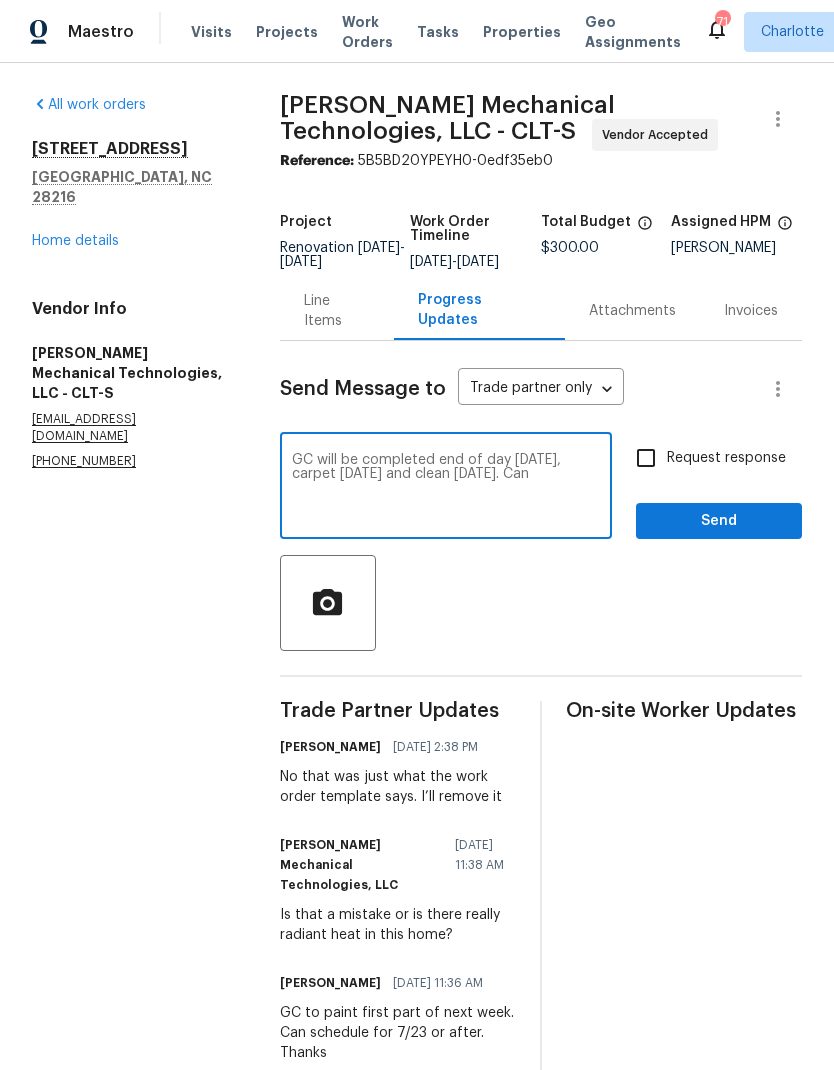 scroll, scrollTop: 0, scrollLeft: 0, axis: both 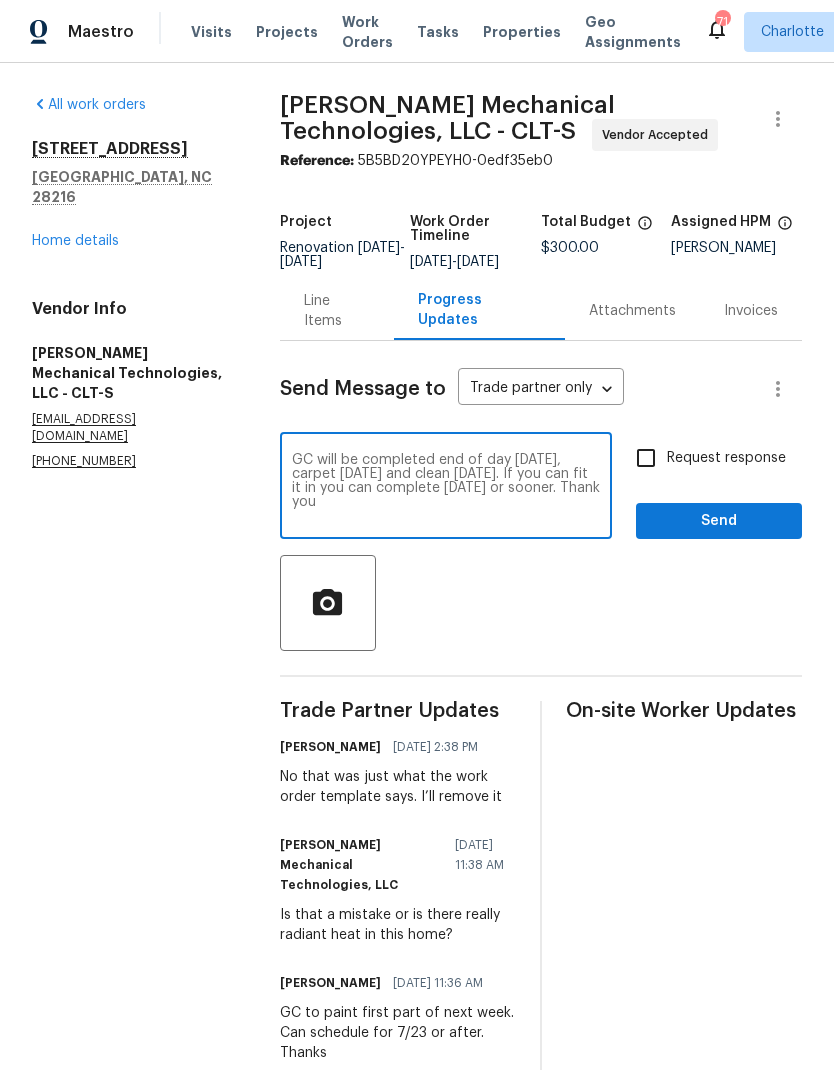 type on "GC will be completed end of day [DATE], carpet [DATE] and clean [DATE]. If you can fit it in you can complete [DATE] or sooner. Thank you" 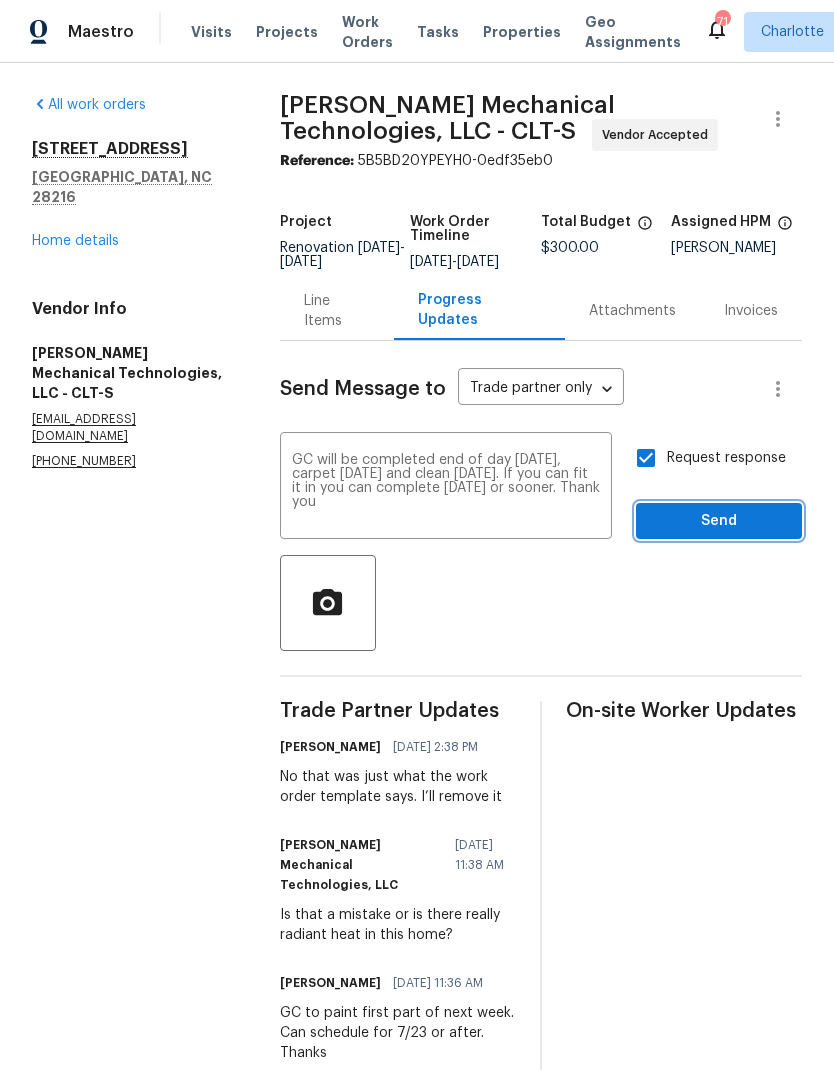 click on "Send" at bounding box center [719, 521] 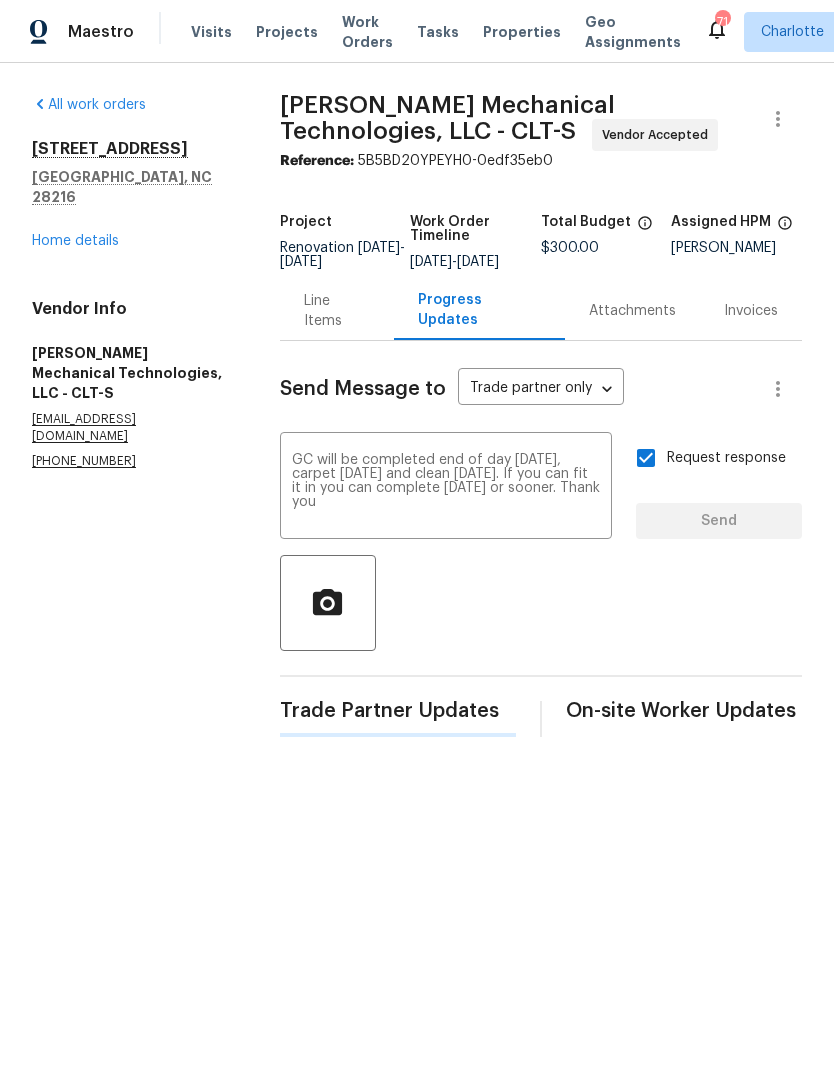 type 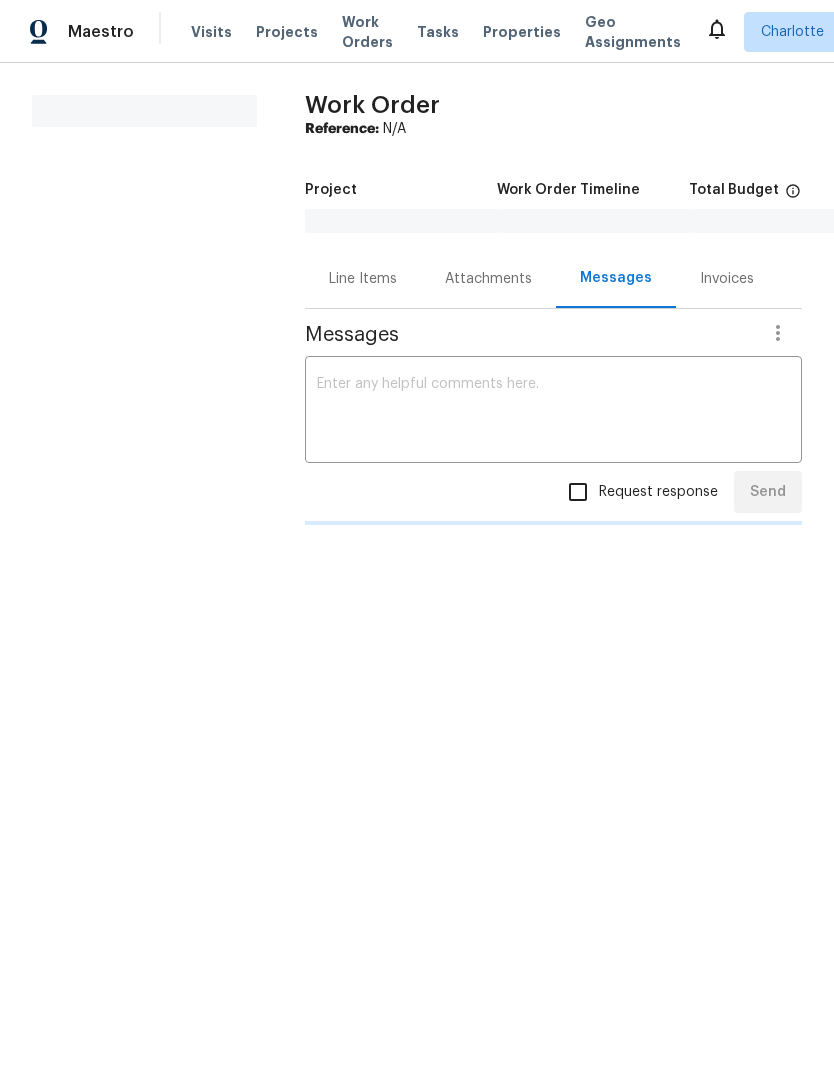 scroll, scrollTop: 0, scrollLeft: 0, axis: both 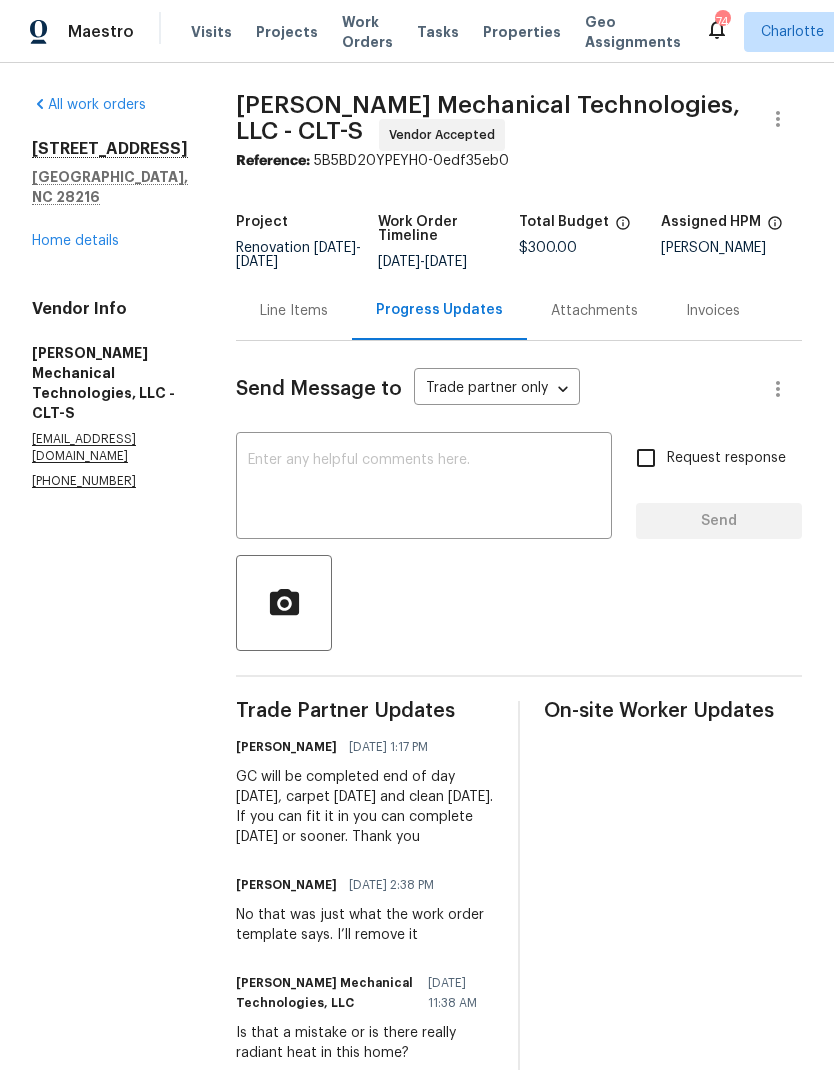 click on "Home details" at bounding box center (75, 241) 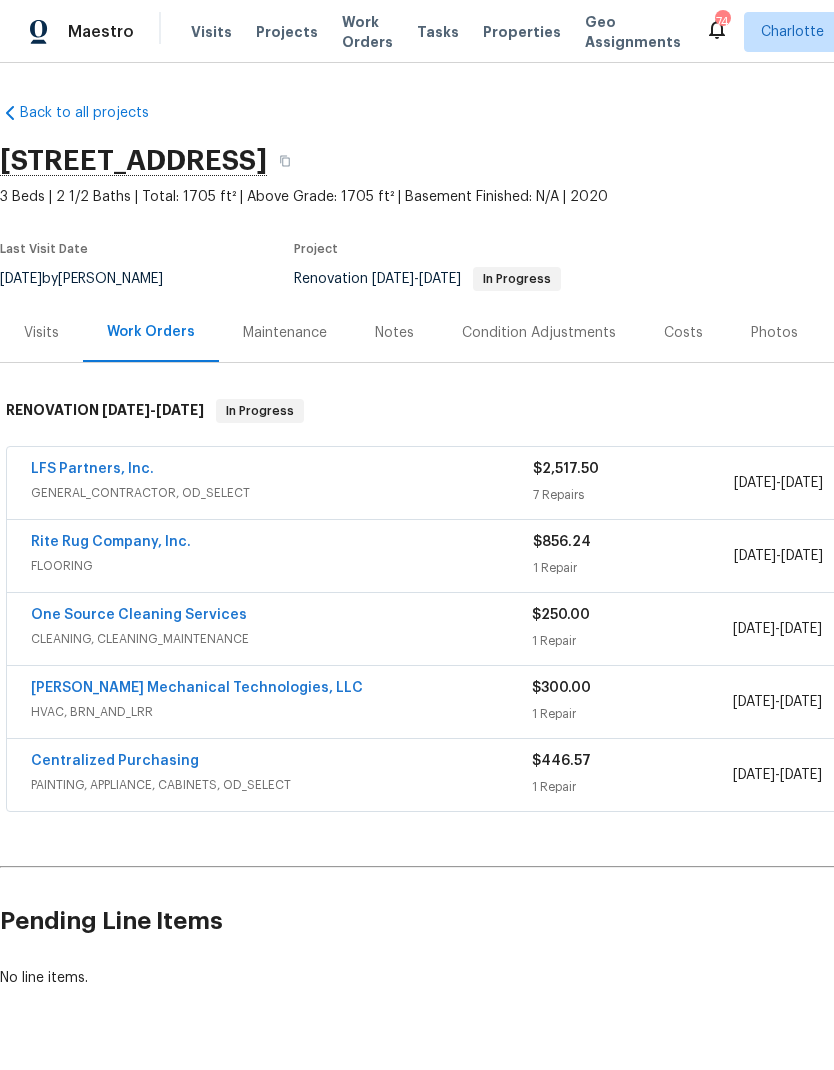 click on "Projects" at bounding box center (287, 32) 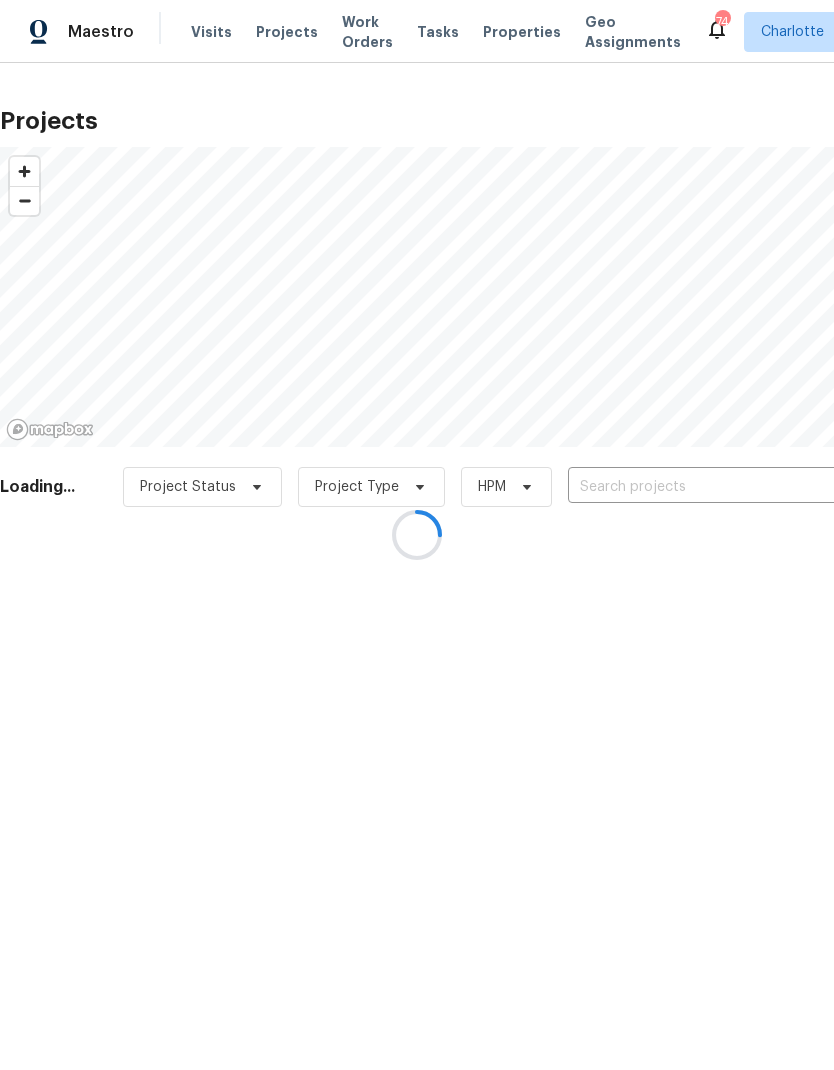 click at bounding box center (417, 535) 